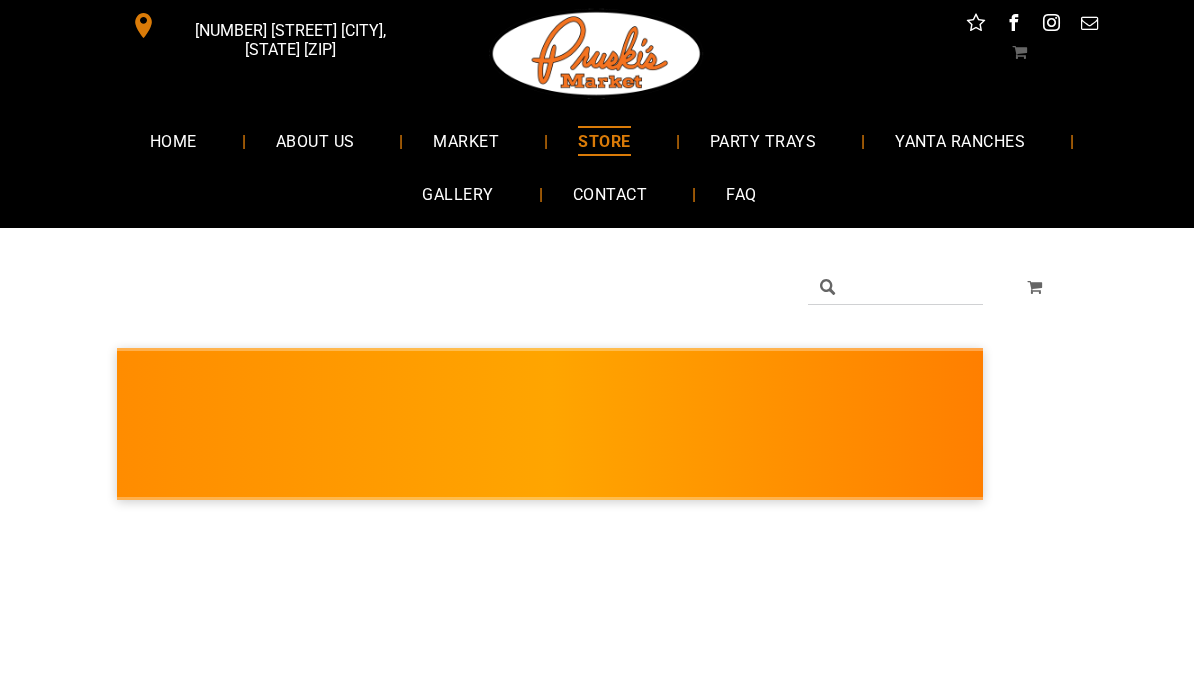 scroll, scrollTop: 0, scrollLeft: 0, axis: both 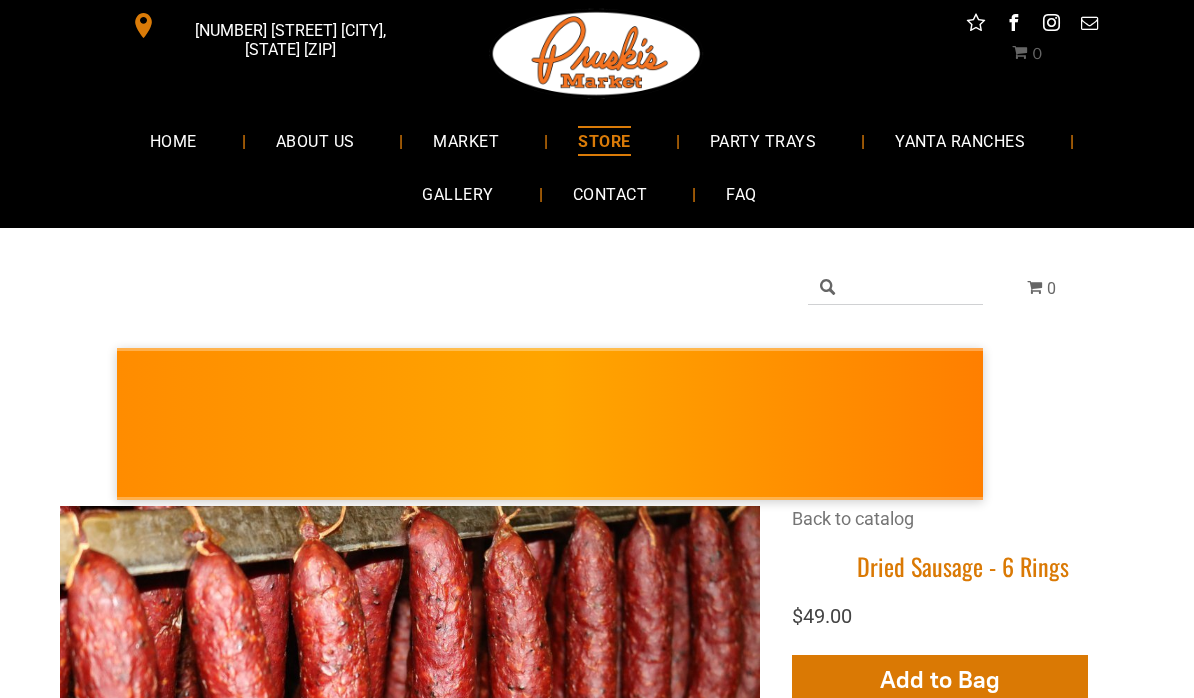click on "HOME" at bounding box center [173, 140] 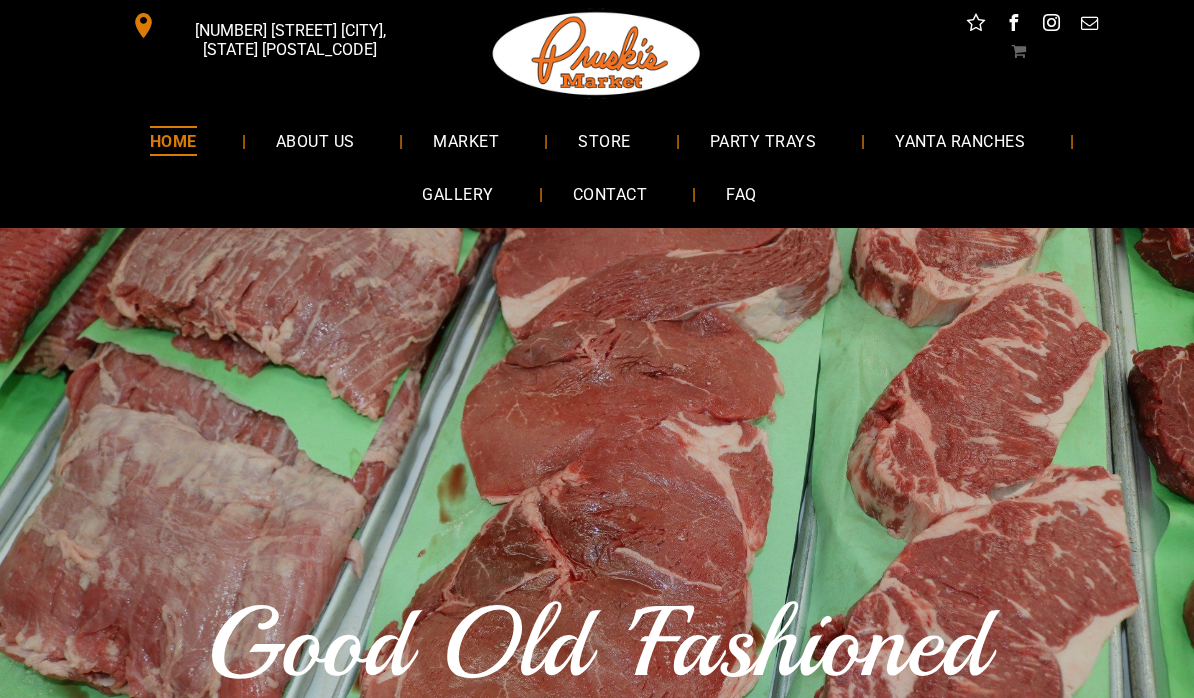 scroll, scrollTop: 0, scrollLeft: 0, axis: both 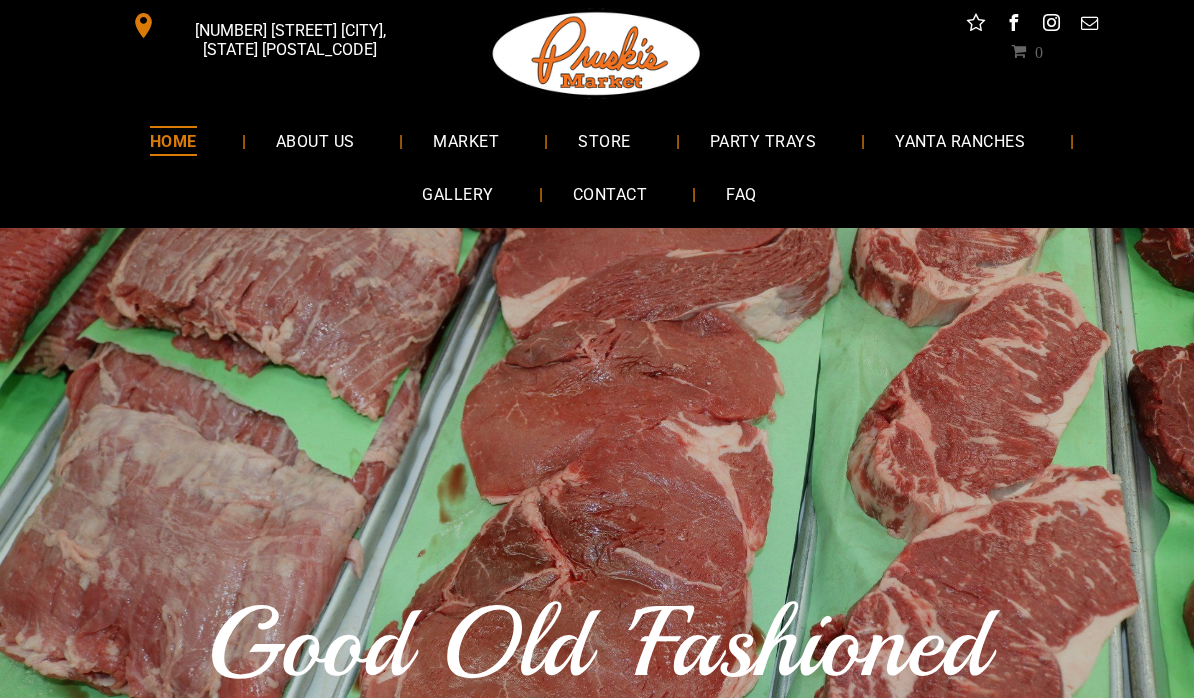 click on "ABOUT US" at bounding box center [315, 140] 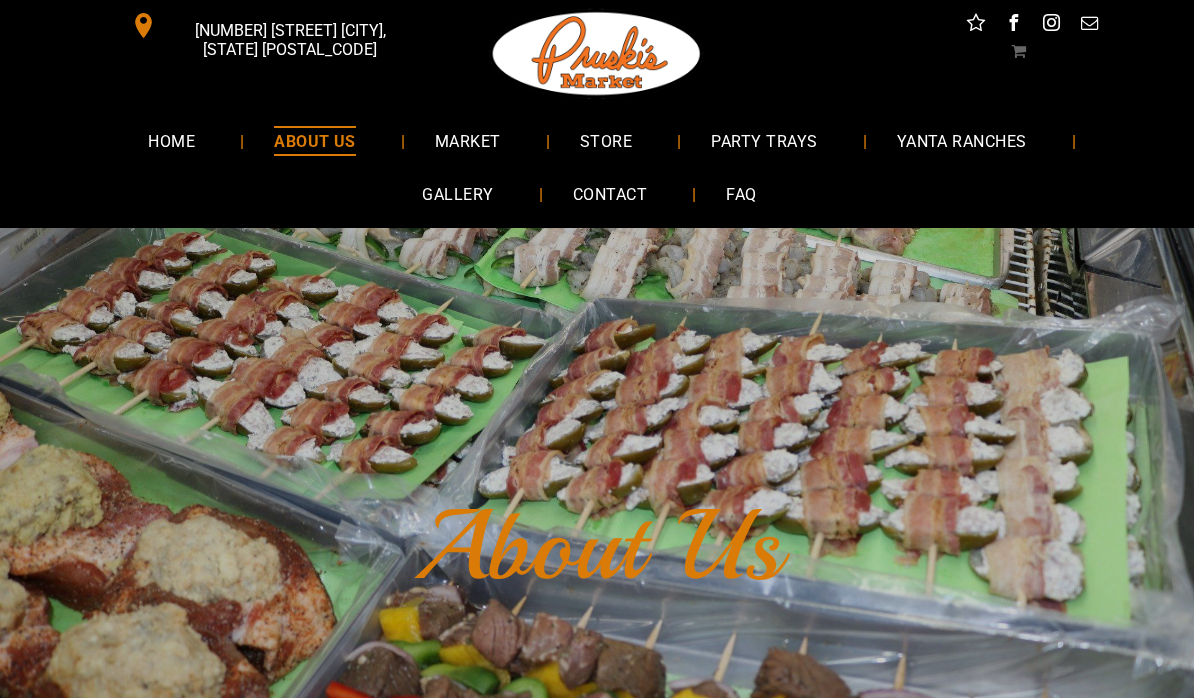 scroll, scrollTop: 0, scrollLeft: 0, axis: both 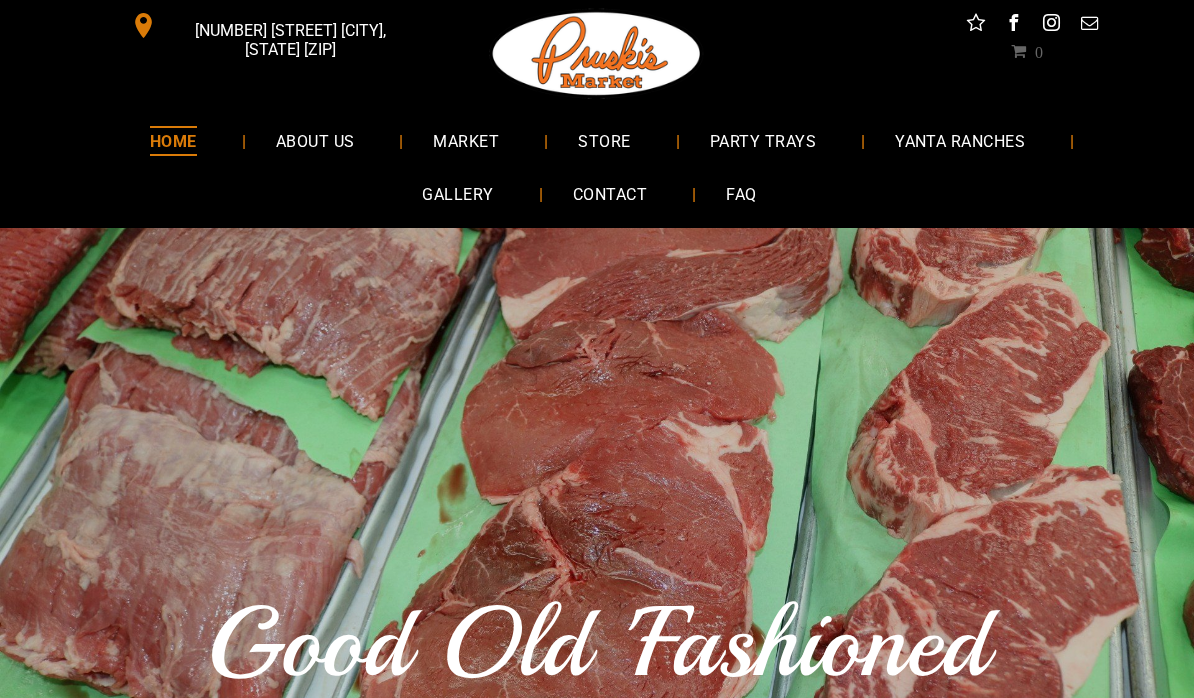 click on "MARKET" at bounding box center (466, 140) 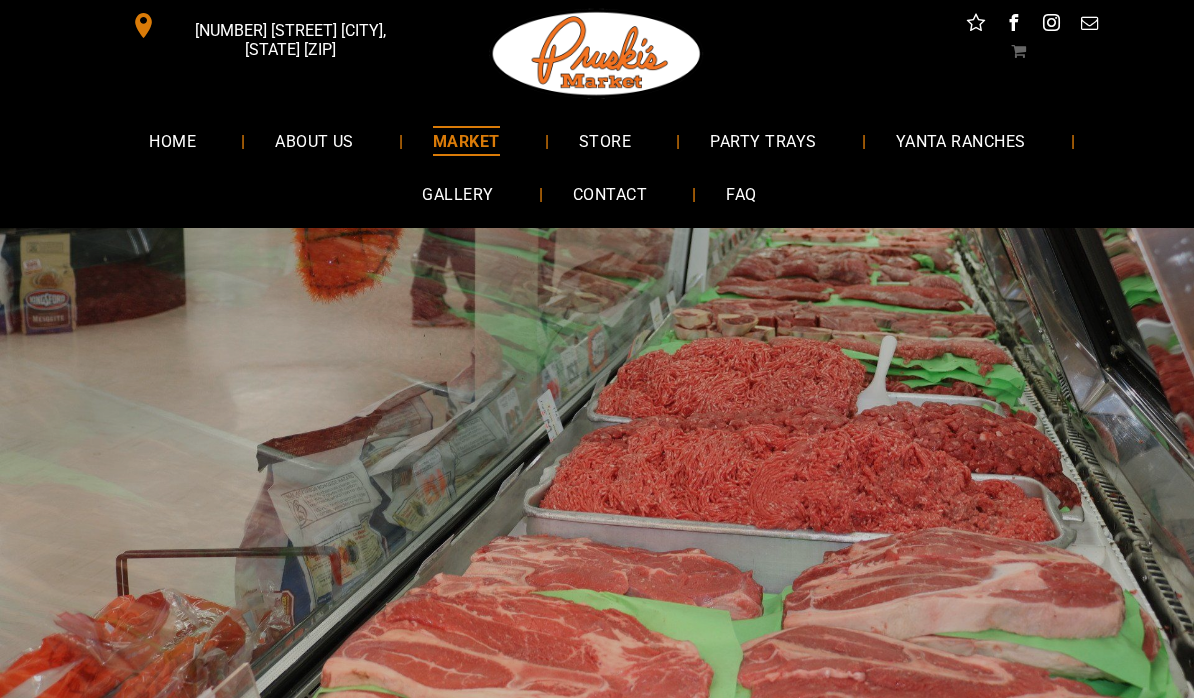 scroll, scrollTop: 0, scrollLeft: 0, axis: both 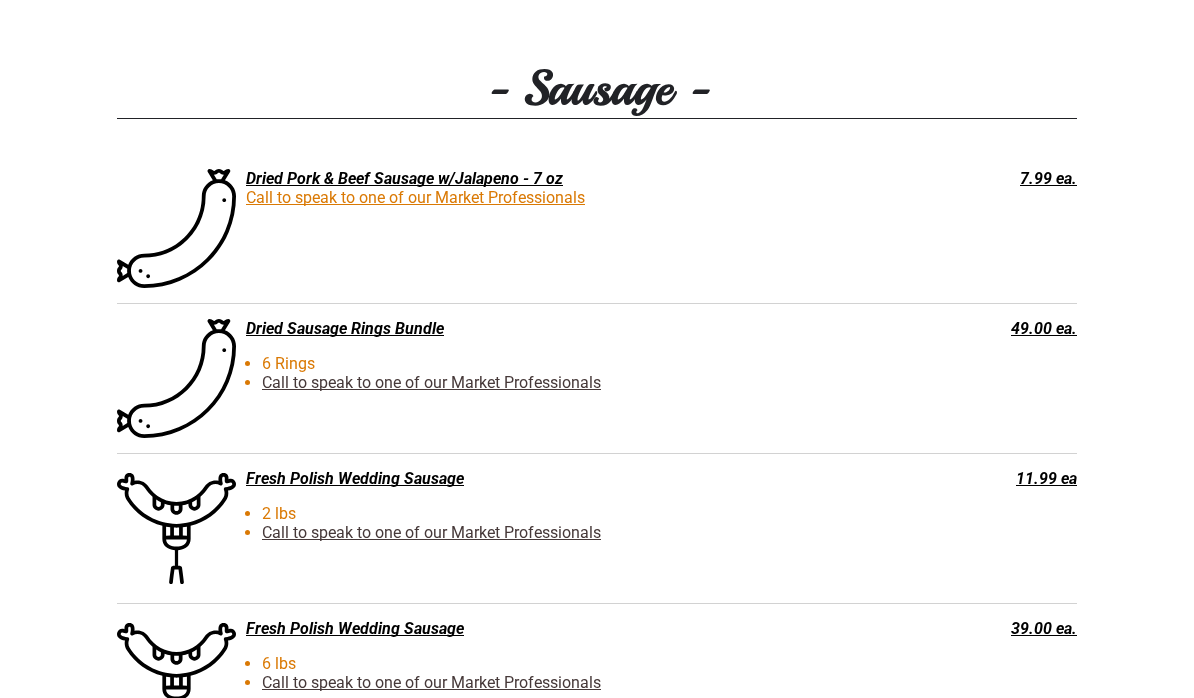 click on "6 Rings" at bounding box center [532, 364] 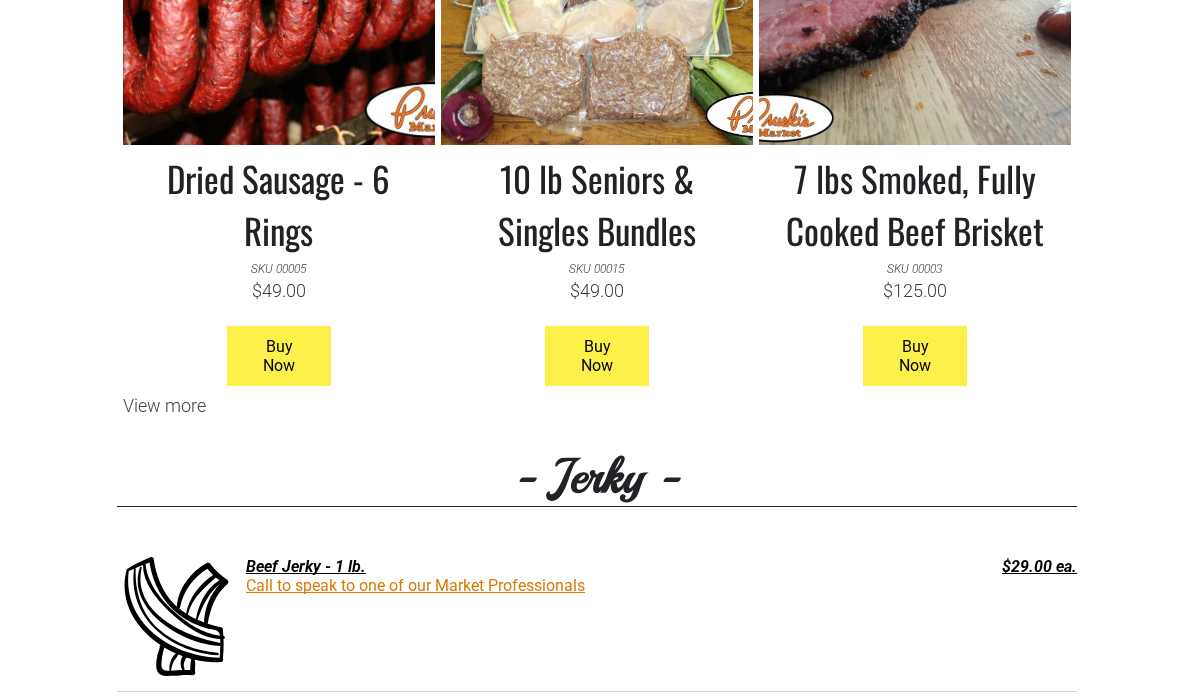 scroll, scrollTop: 2006, scrollLeft: 0, axis: vertical 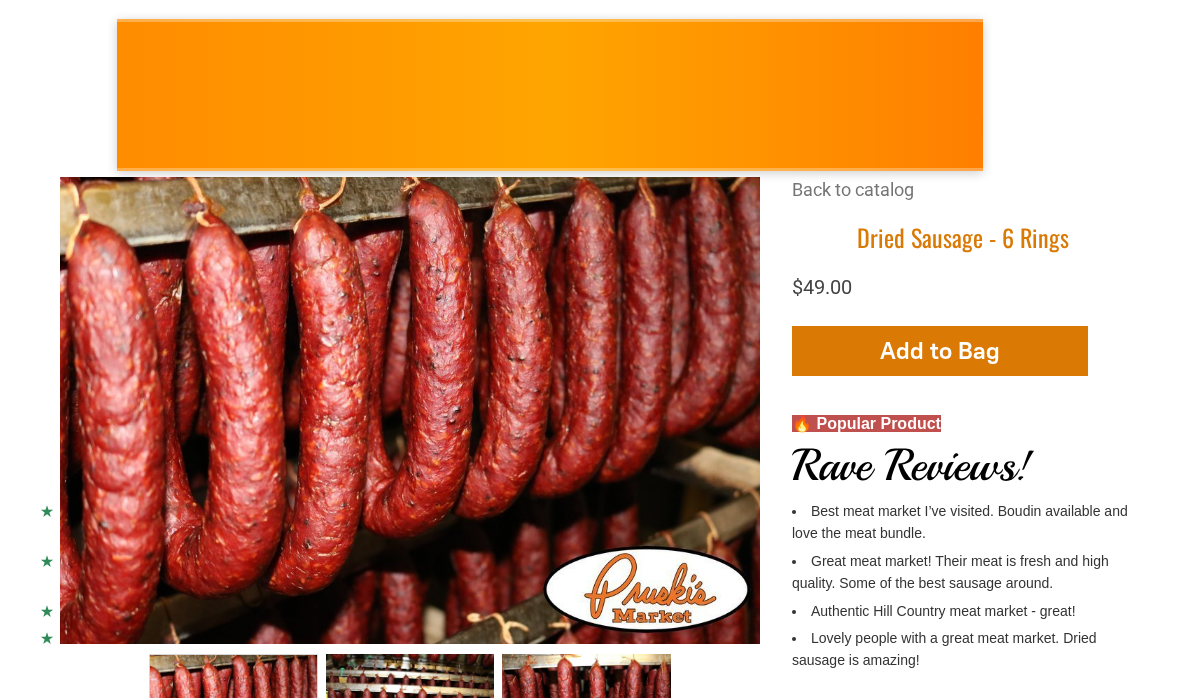 click on "Add to Bag" at bounding box center (940, 351) 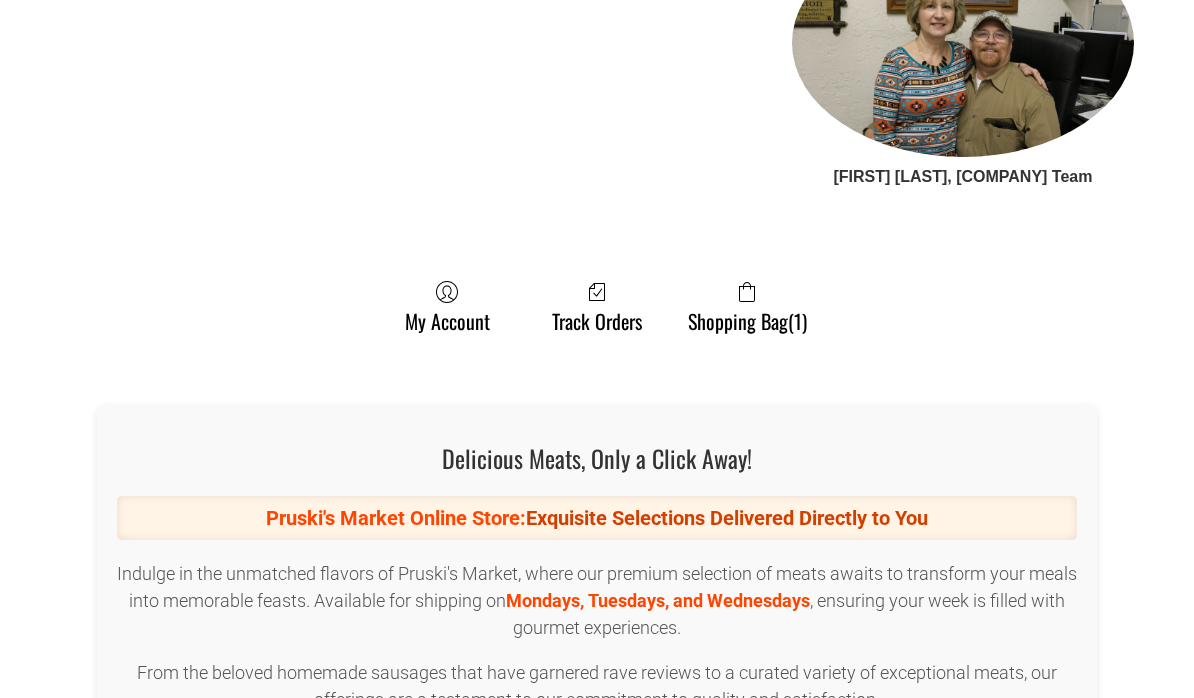 scroll, scrollTop: 2092, scrollLeft: 0, axis: vertical 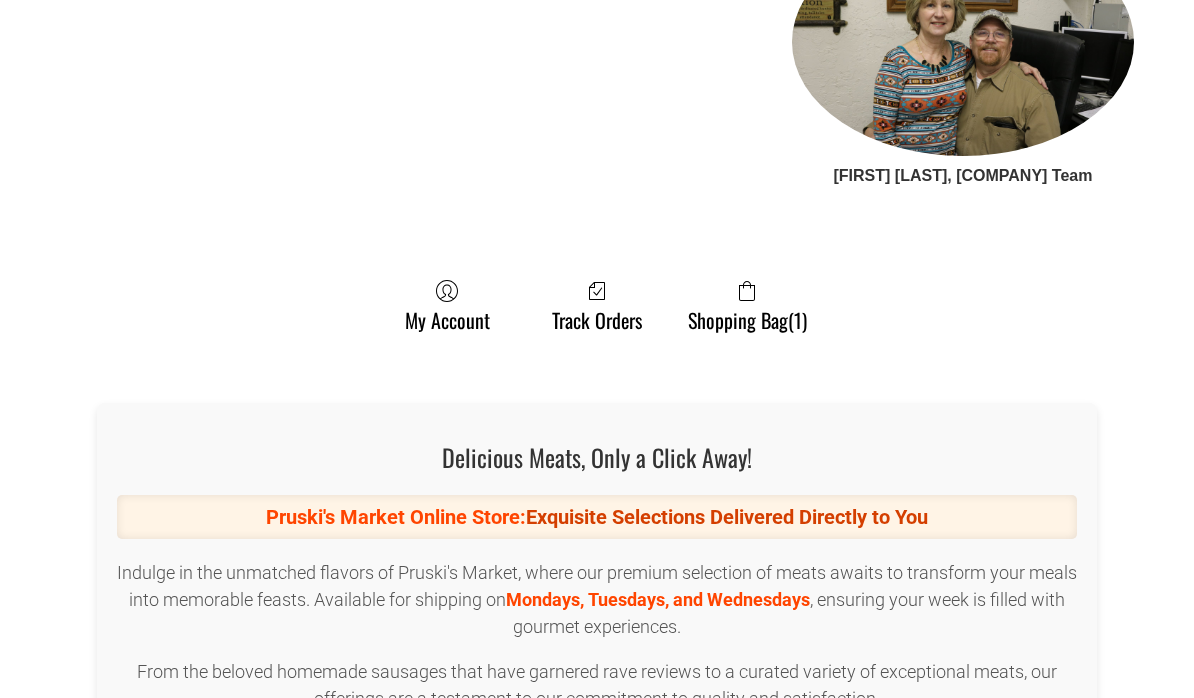 click on "Shopping Bag   (1)" 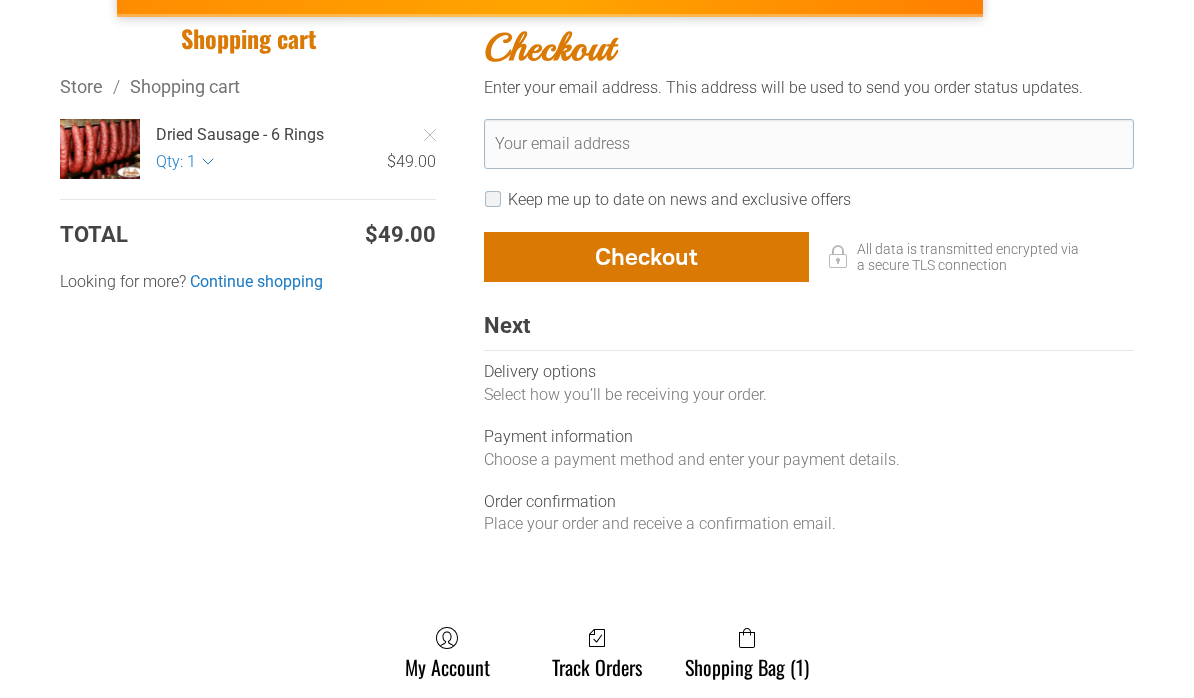 scroll, scrollTop: 483, scrollLeft: 0, axis: vertical 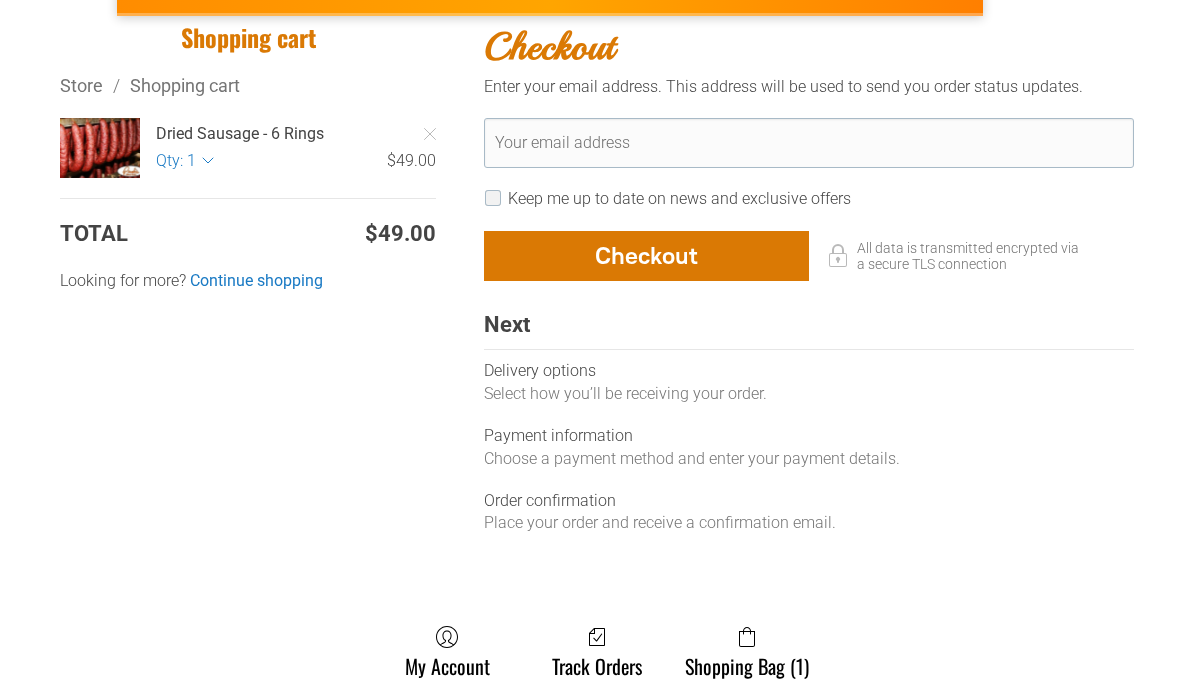 click on "Select how you’ll be receiving your order." at bounding box center [809, 395] 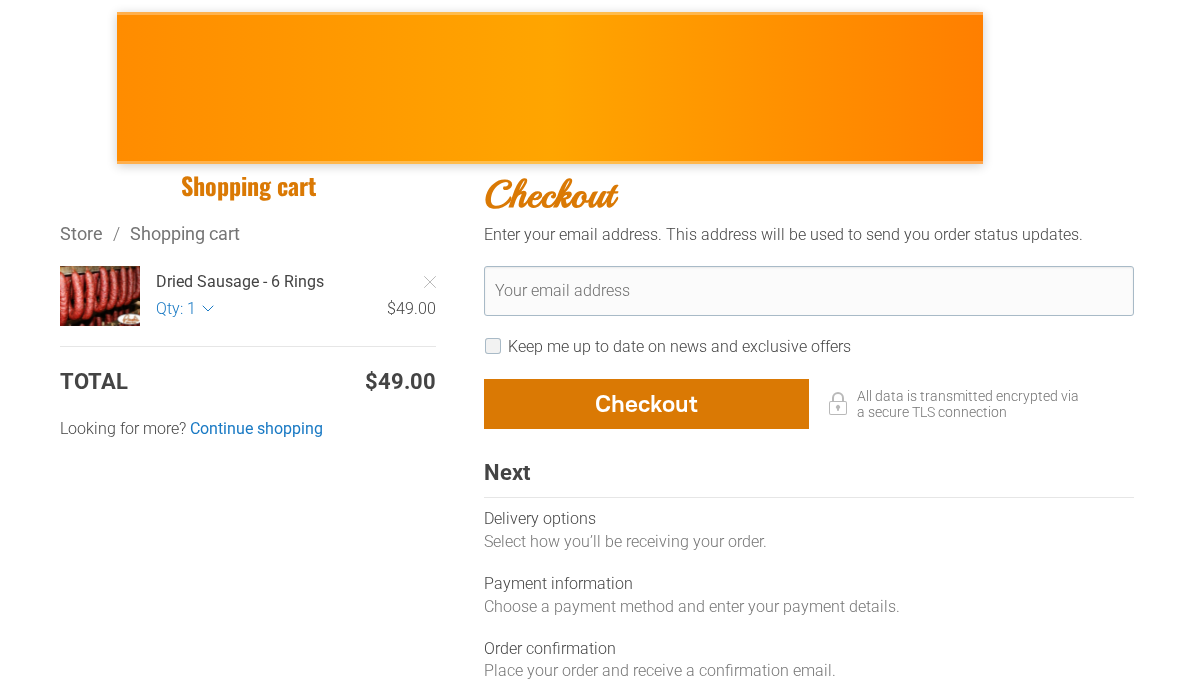 scroll, scrollTop: 335, scrollLeft: 0, axis: vertical 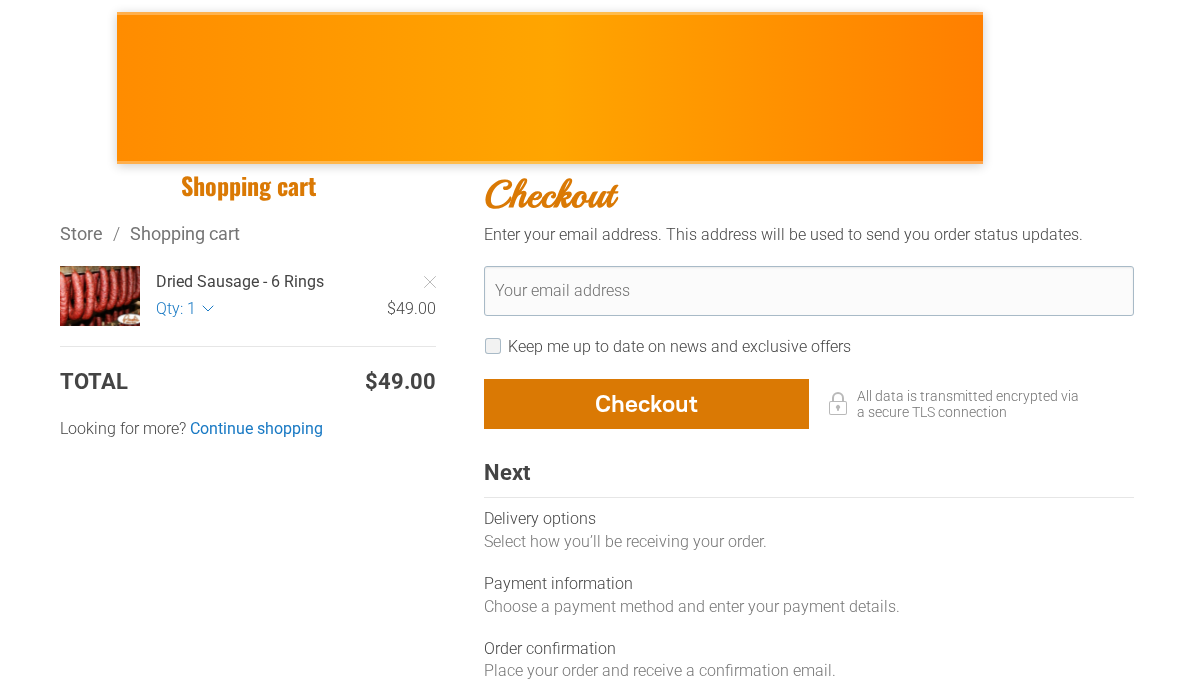 click at bounding box center [646, 405] 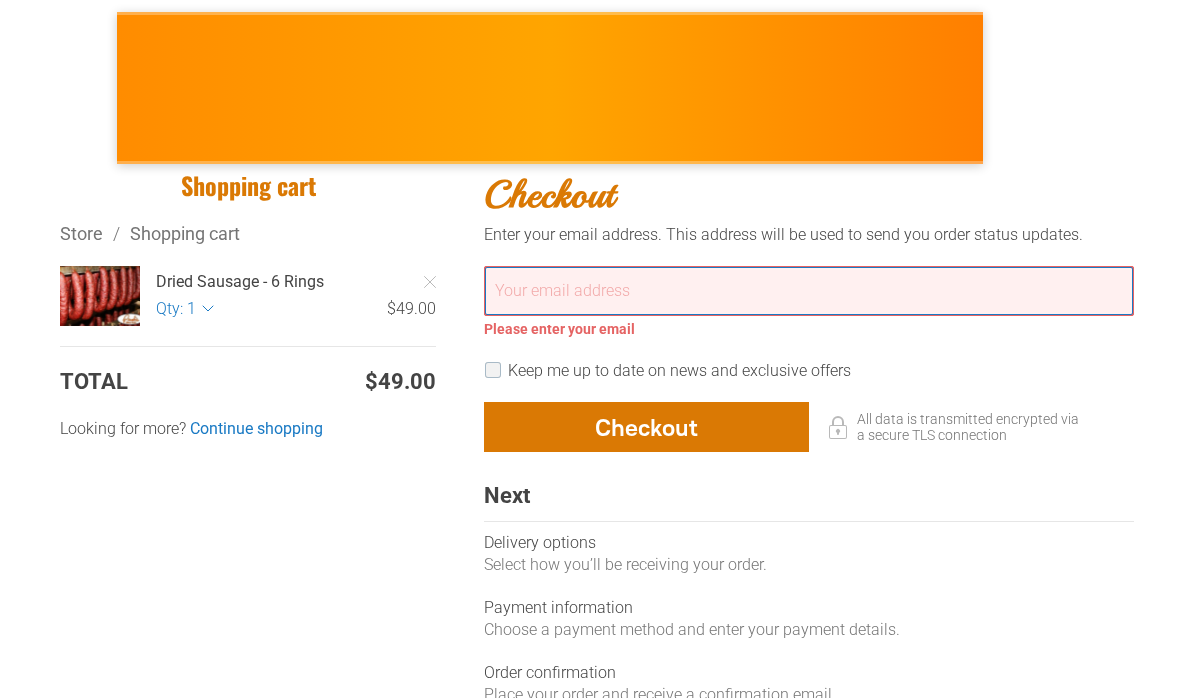 click 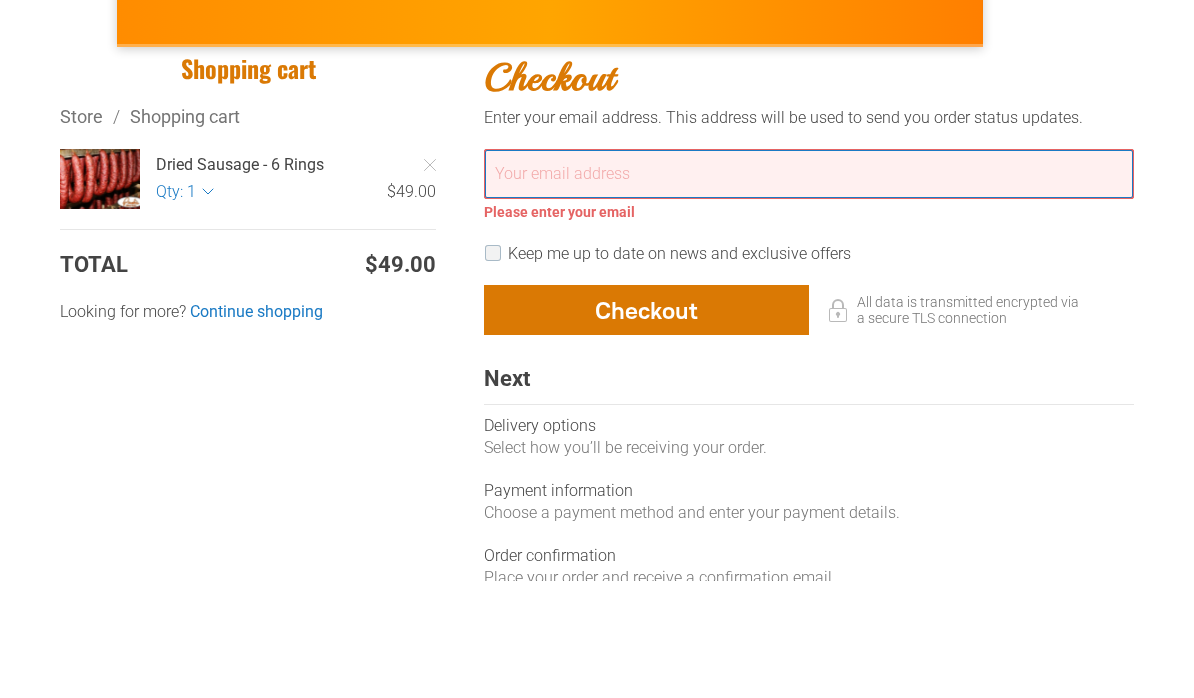 type on "**********" 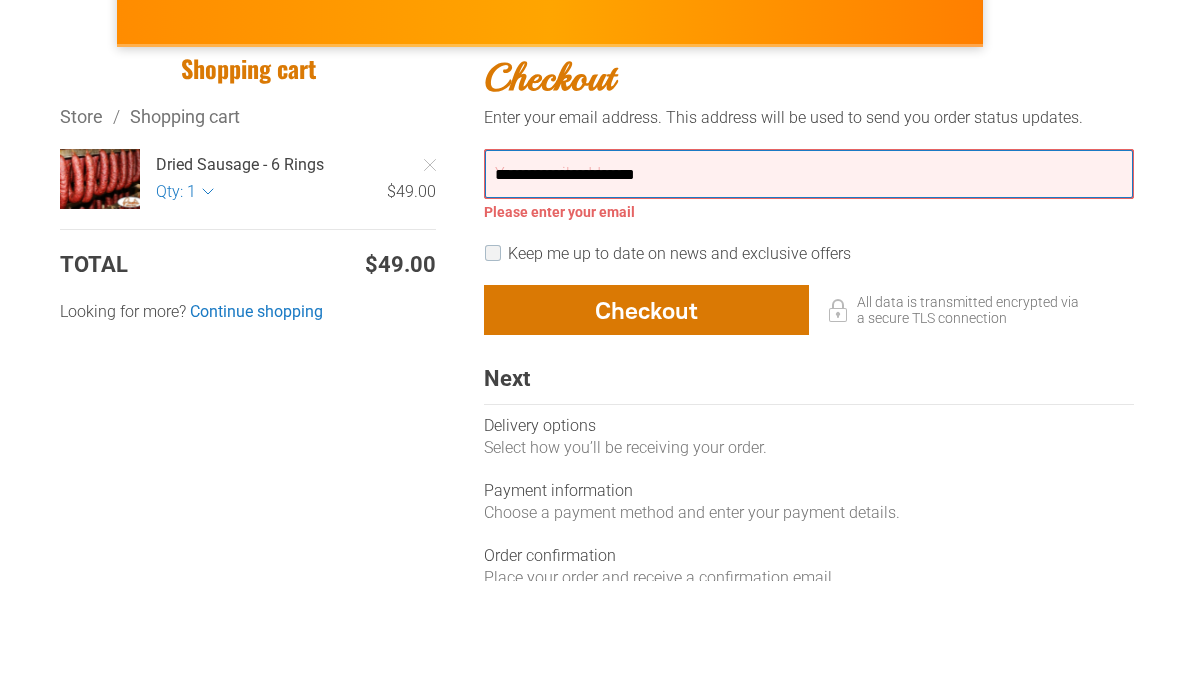 scroll, scrollTop: 453, scrollLeft: 0, axis: vertical 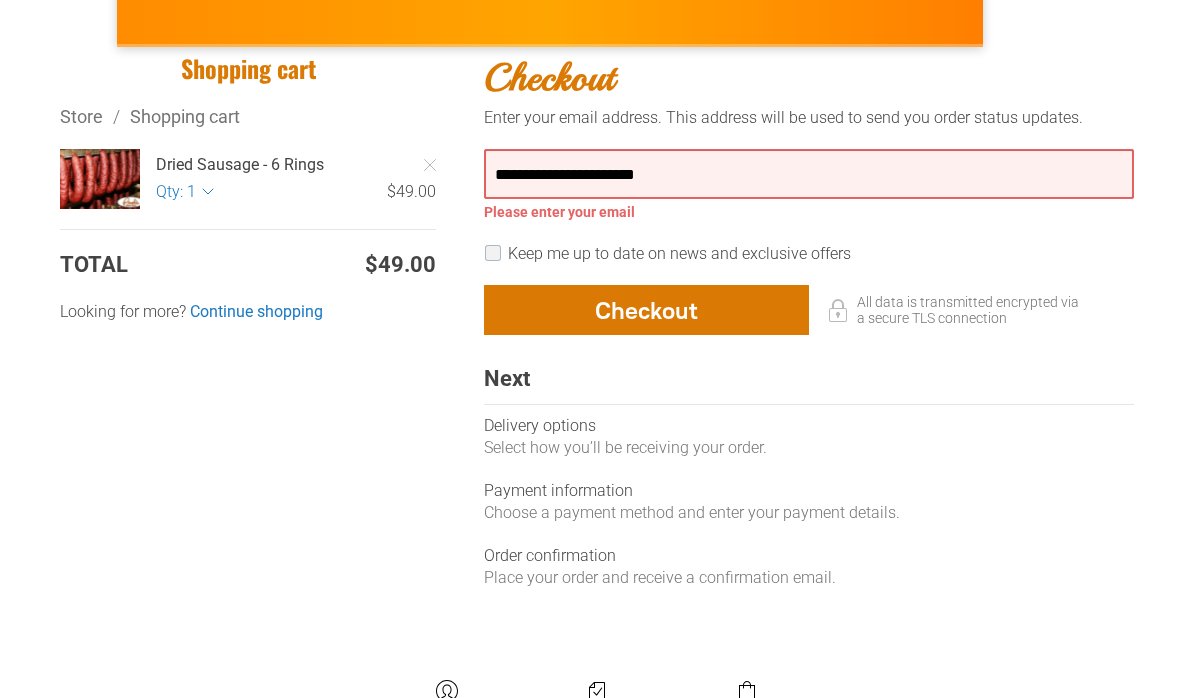 click at bounding box center [646, 310] 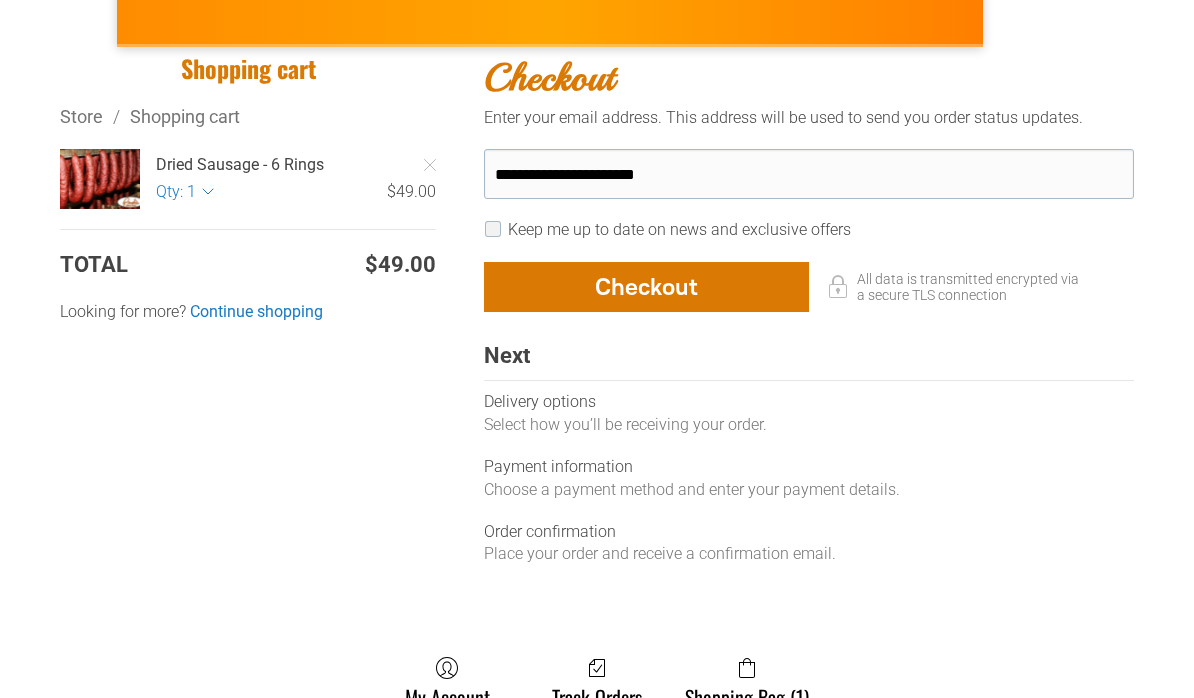 select on "**" 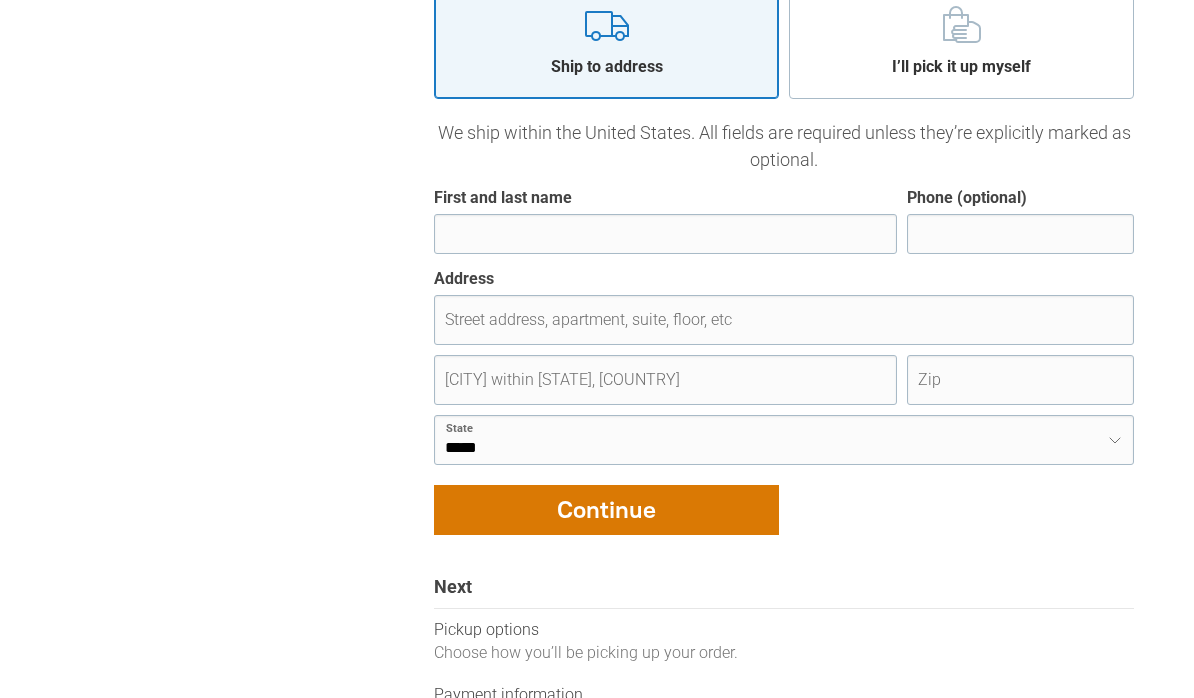scroll, scrollTop: 771, scrollLeft: 0, axis: vertical 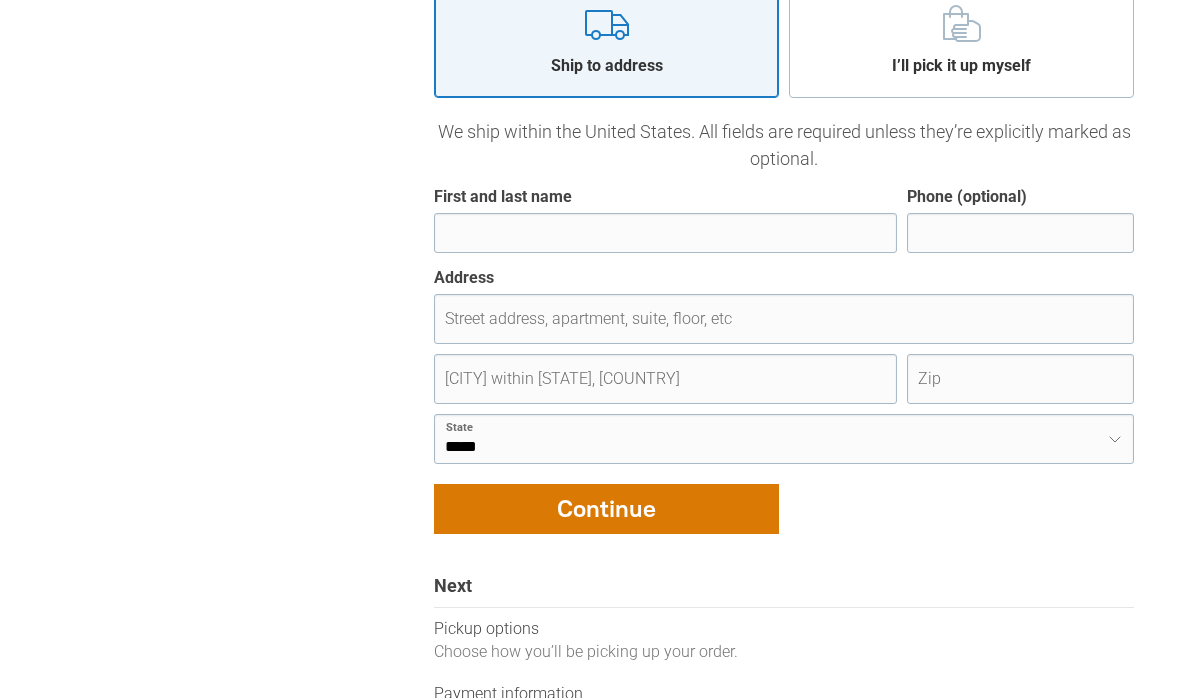 click on "Zip" 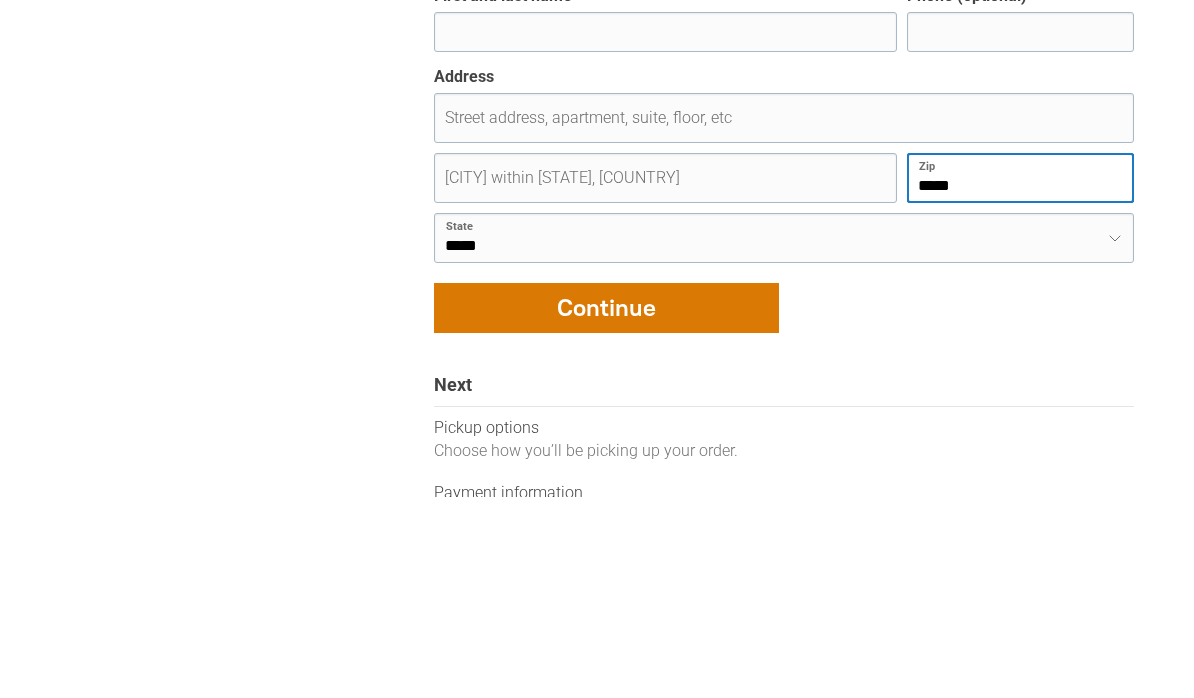 type on "*****" 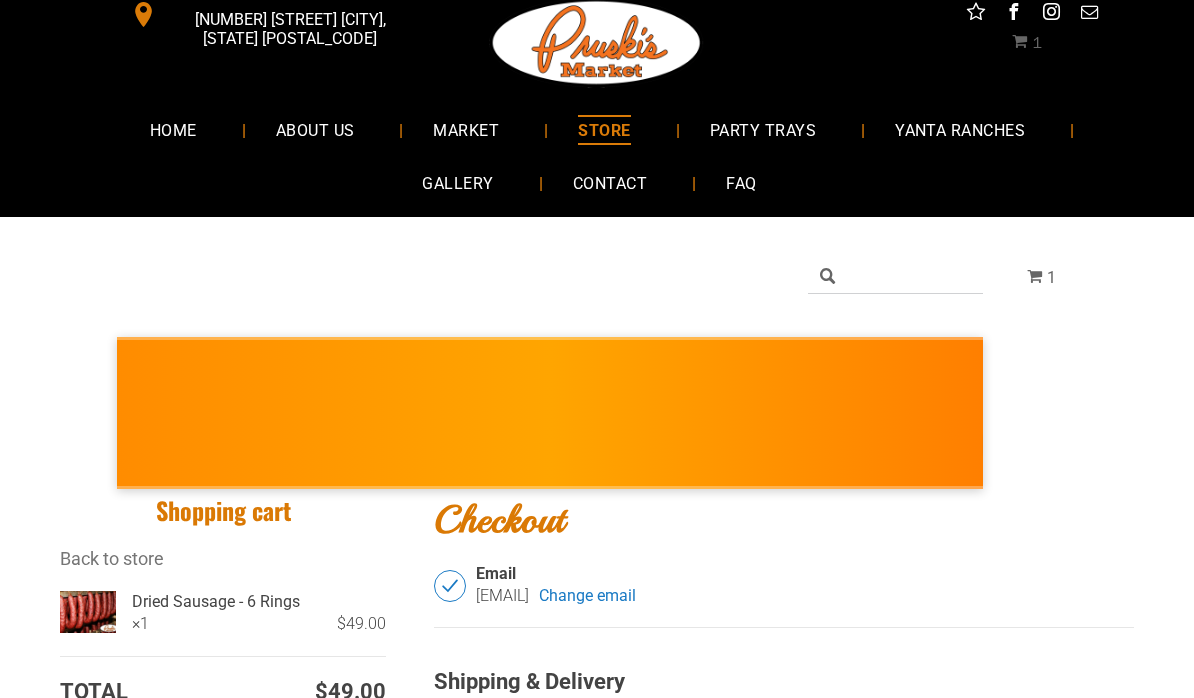 scroll, scrollTop: 0, scrollLeft: 0, axis: both 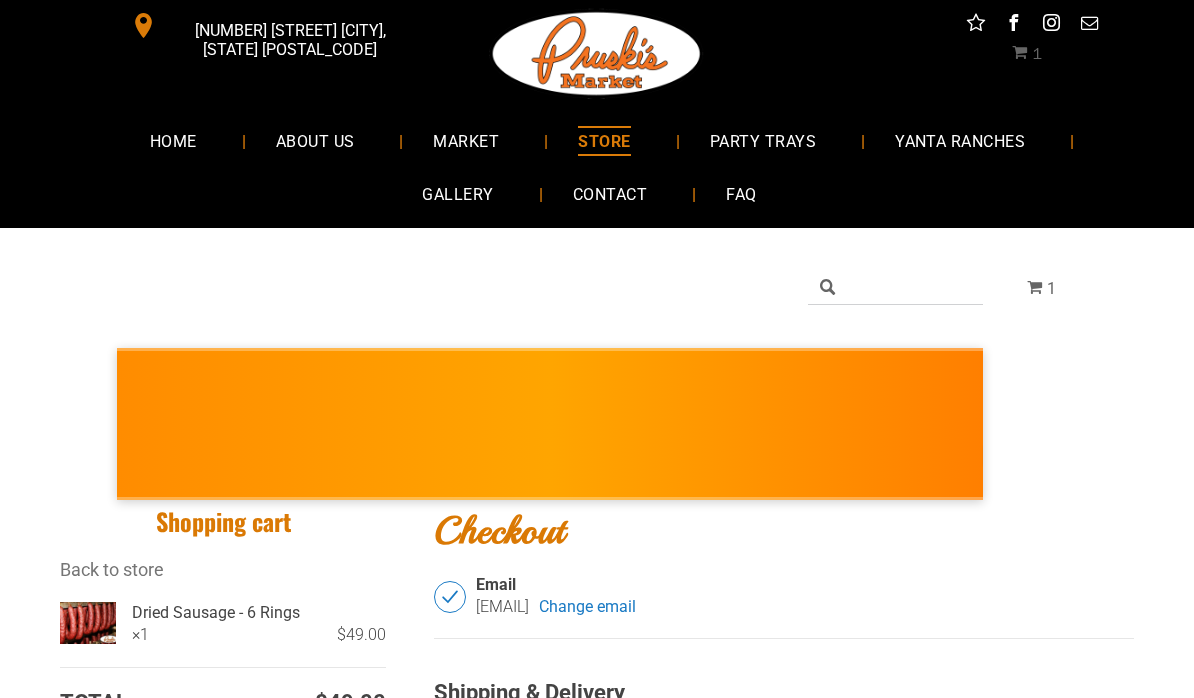 click at bounding box center (895, 288) 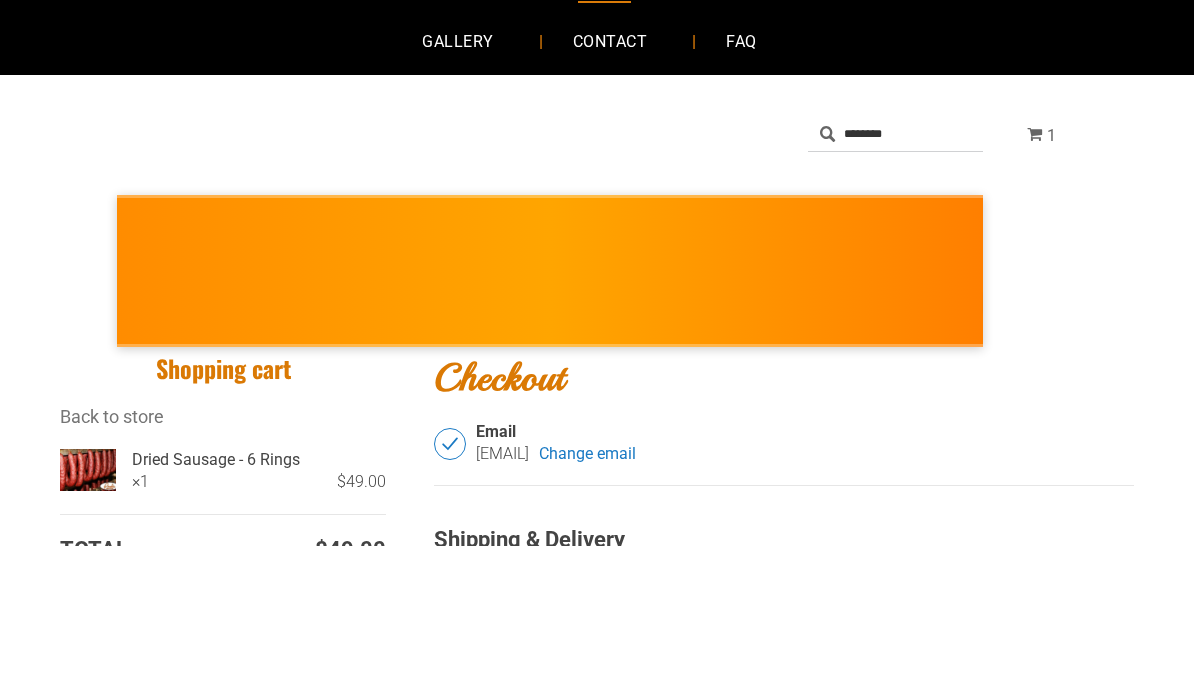 type on "********" 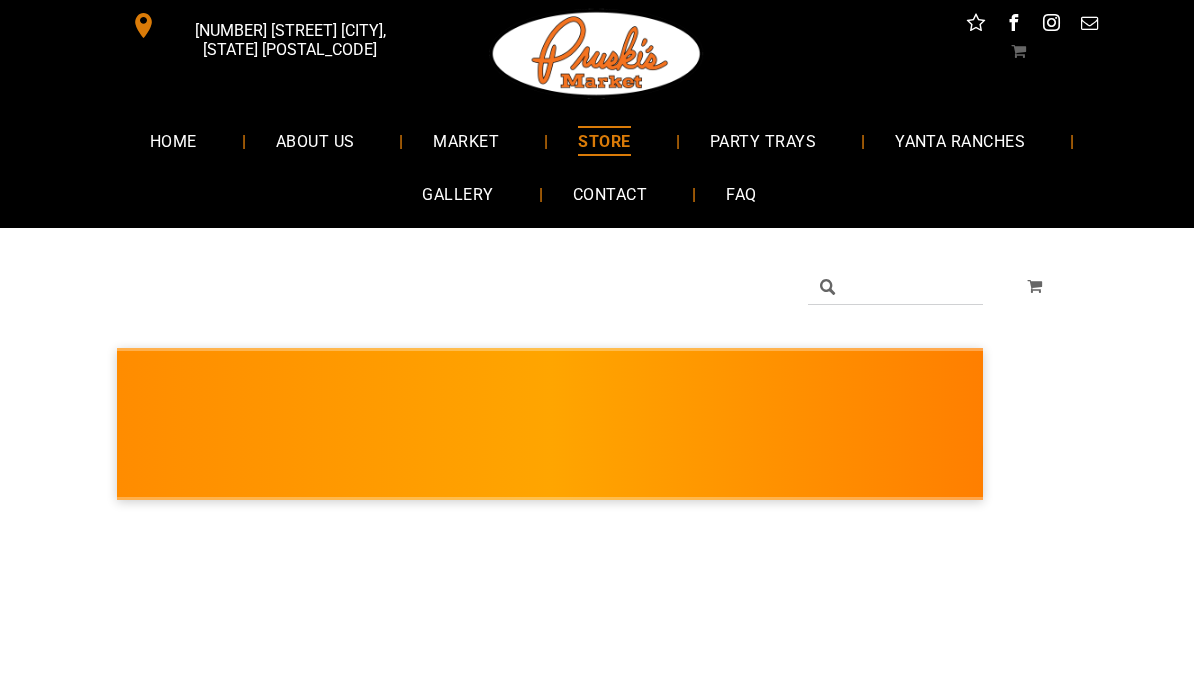 scroll, scrollTop: 0, scrollLeft: 0, axis: both 